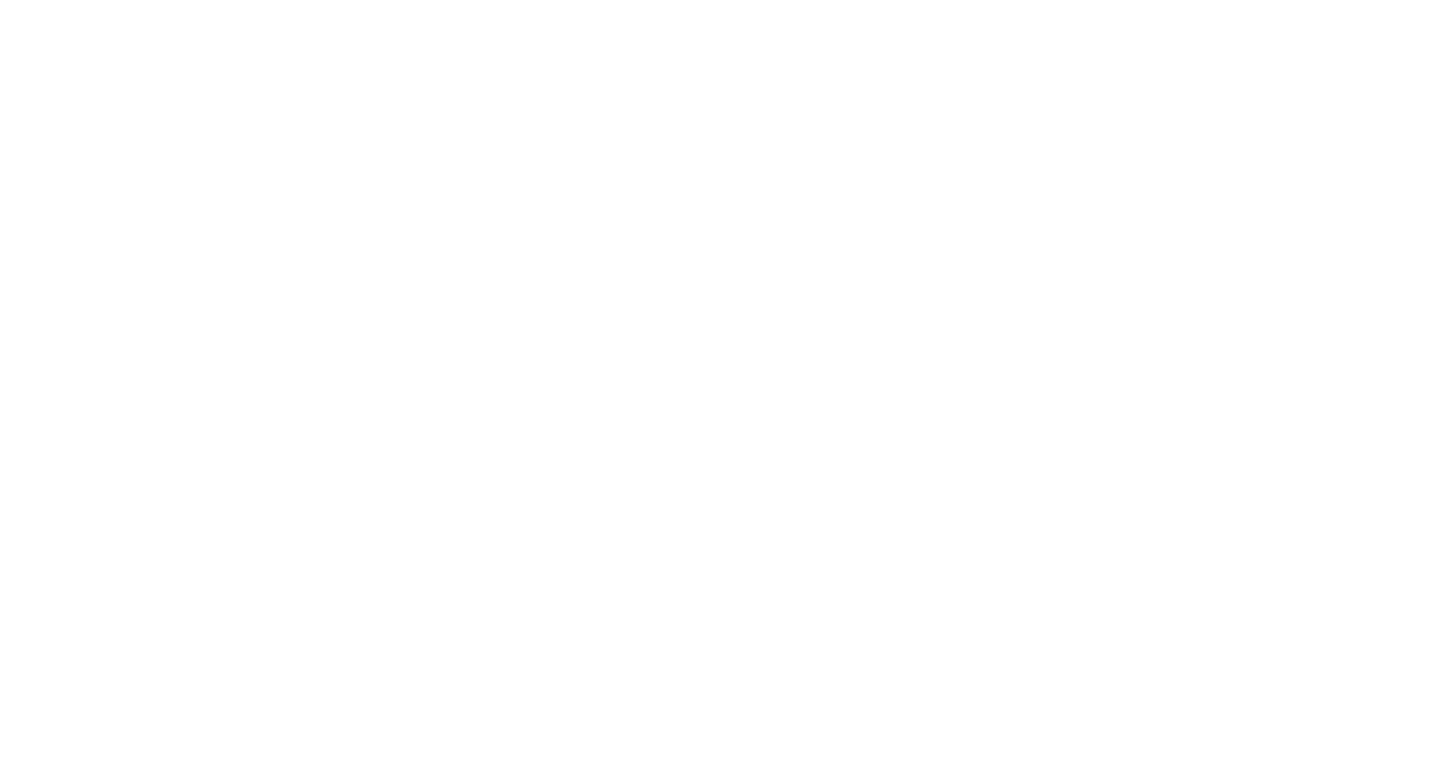 scroll, scrollTop: 0, scrollLeft: 0, axis: both 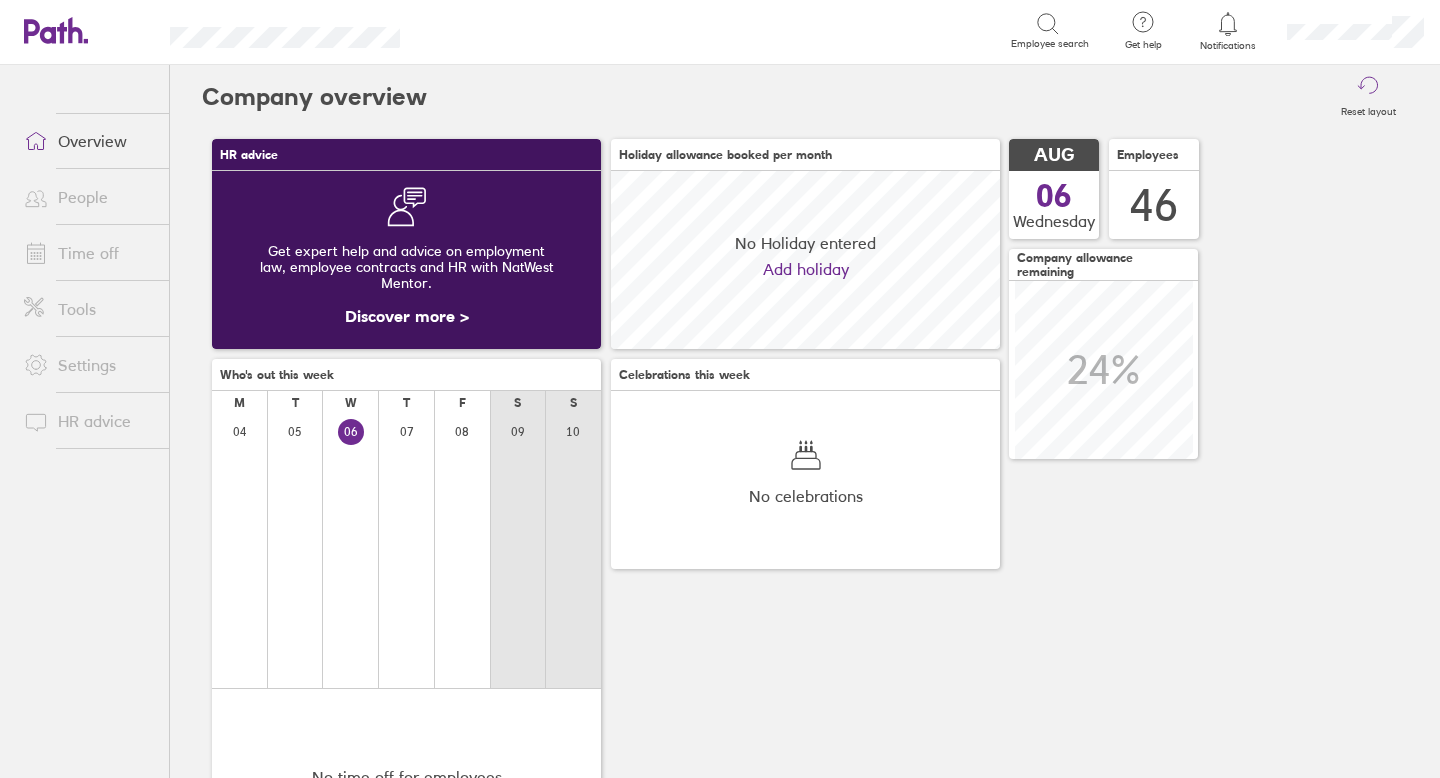 click on "Time off" at bounding box center (88, 253) 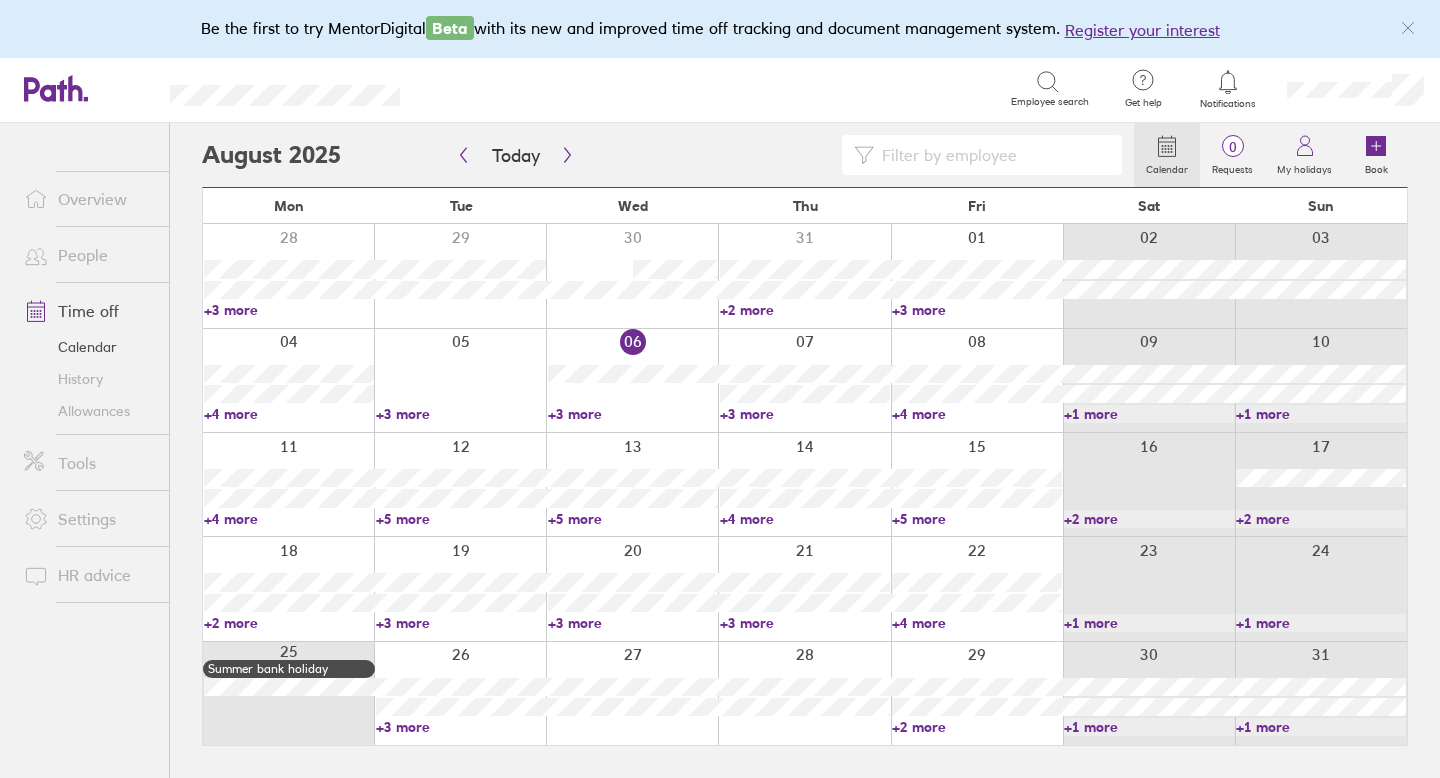 click on "Allowances" at bounding box center [88, 411] 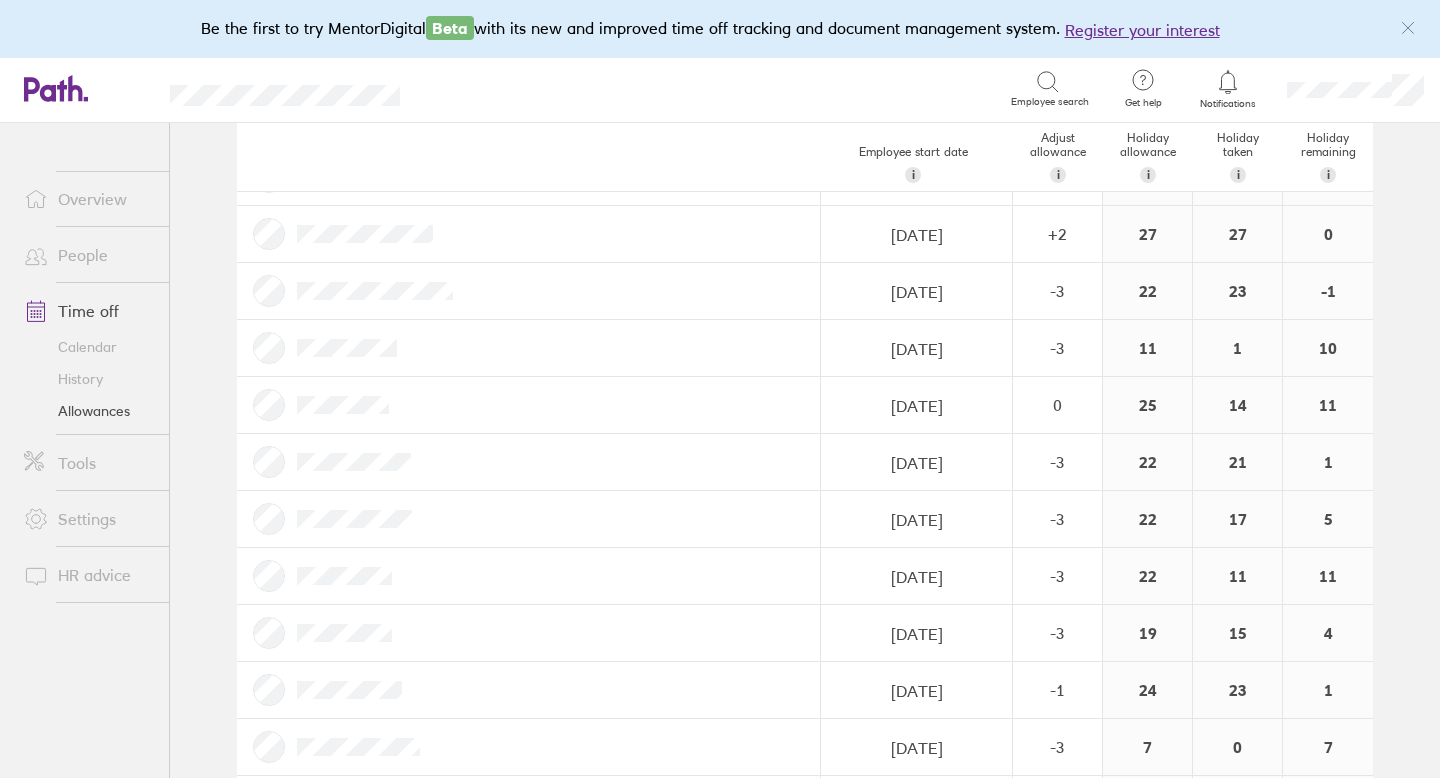 scroll, scrollTop: 423, scrollLeft: 0, axis: vertical 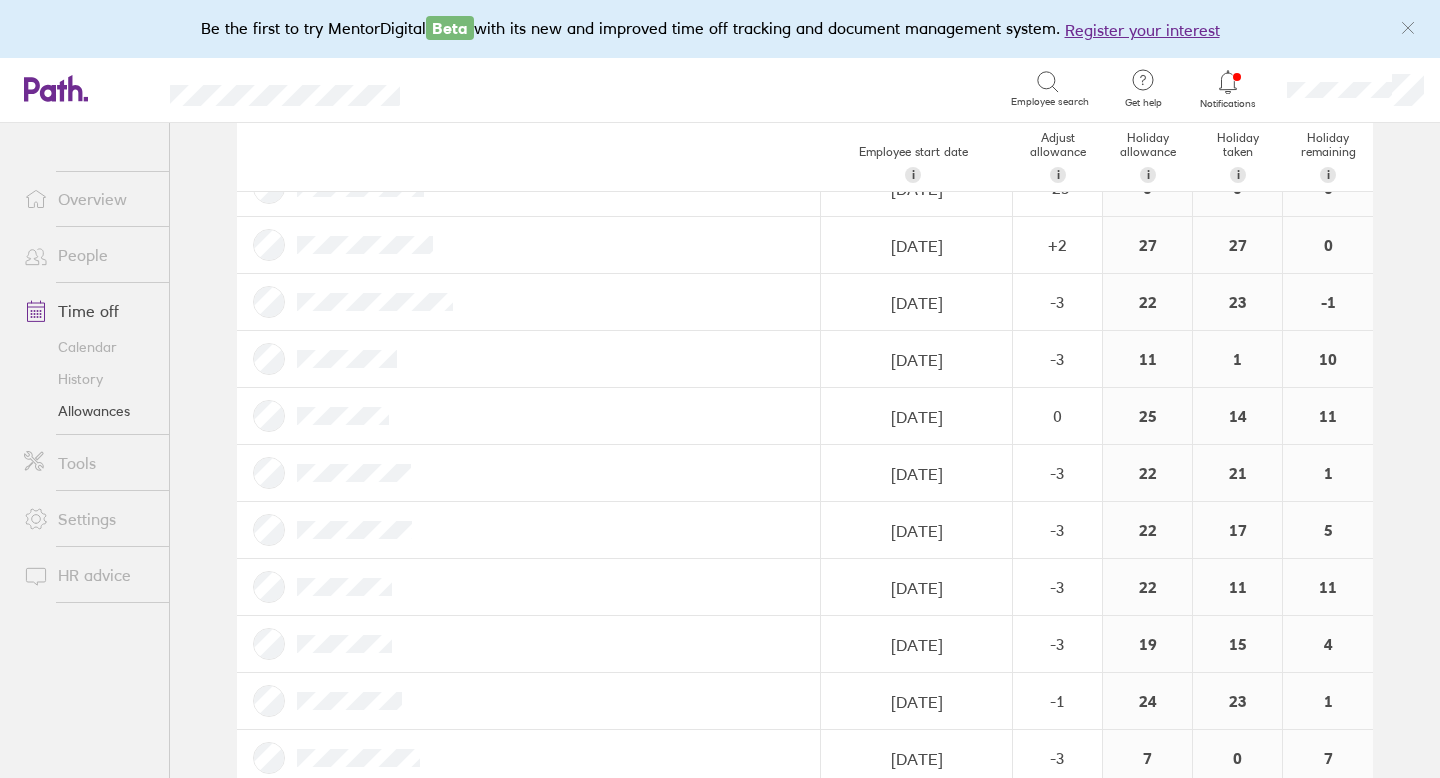 click at bounding box center [529, 302] 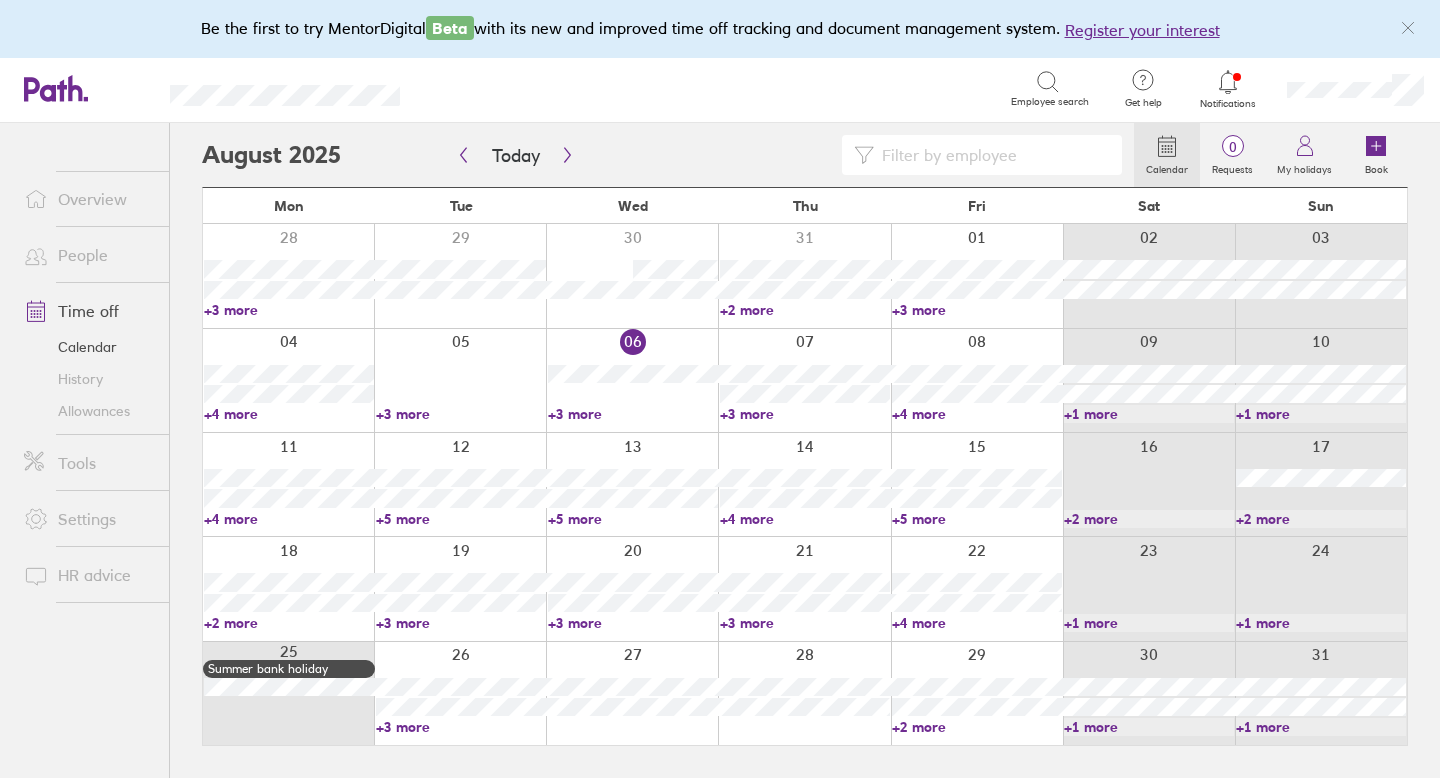 click at bounding box center [992, 155] 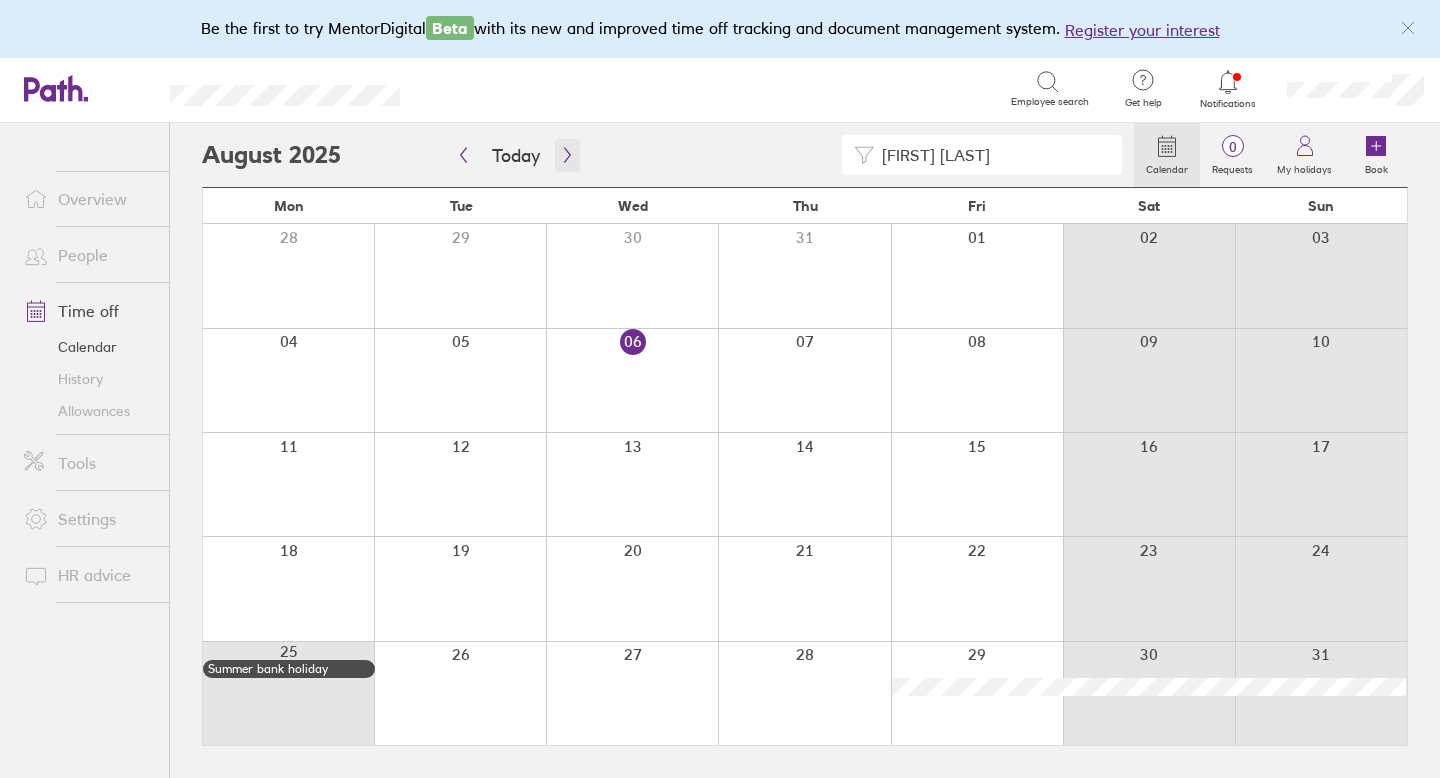 type on "[FIRST] [LAST]" 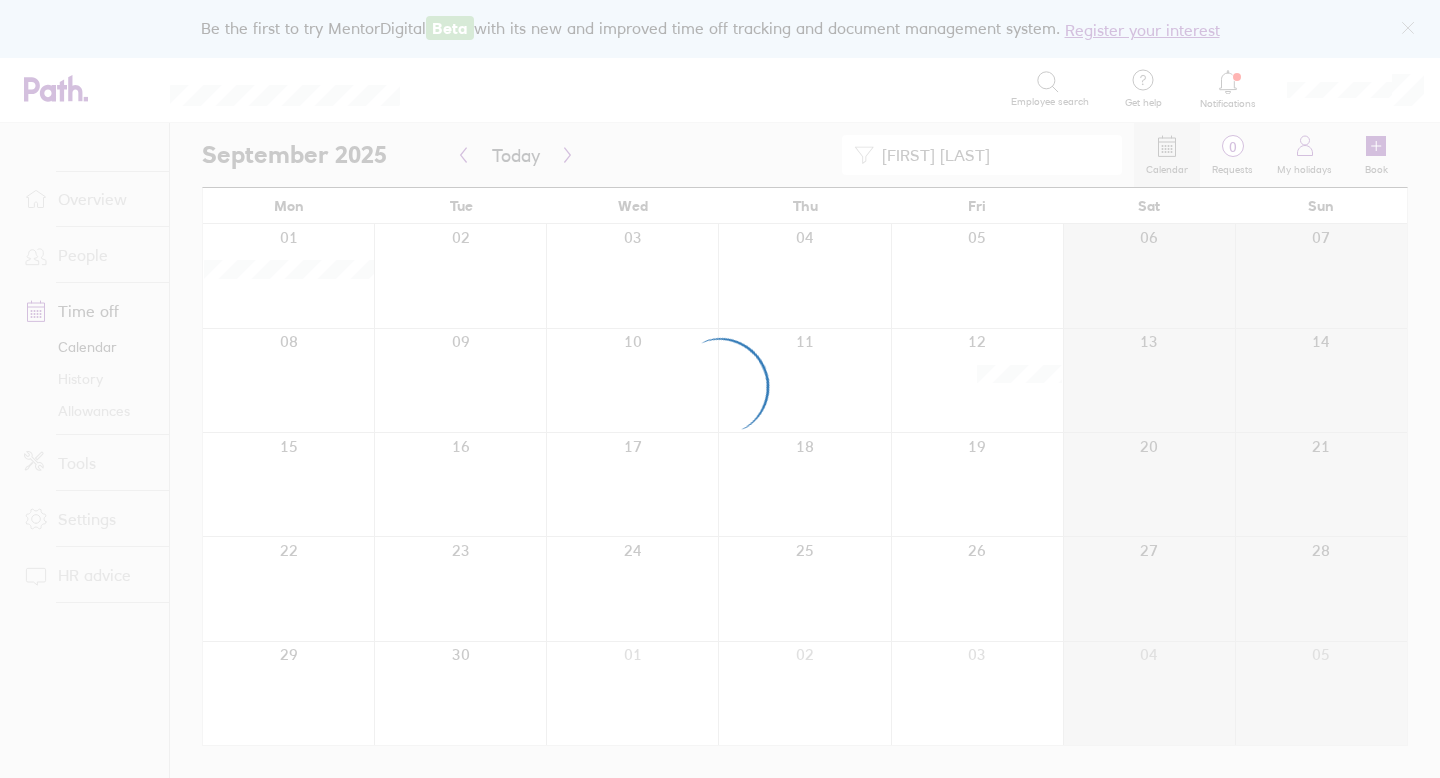 click at bounding box center [720, 389] 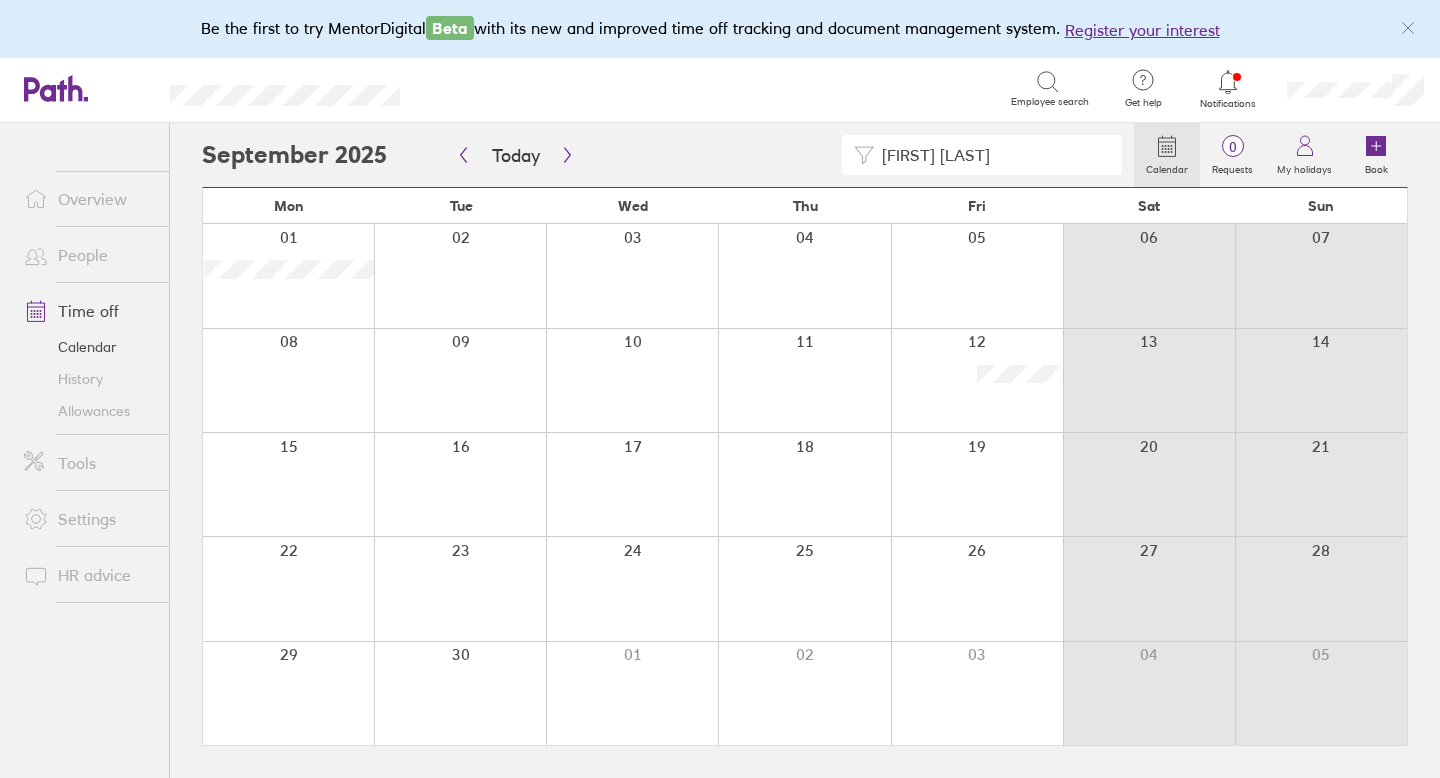 click 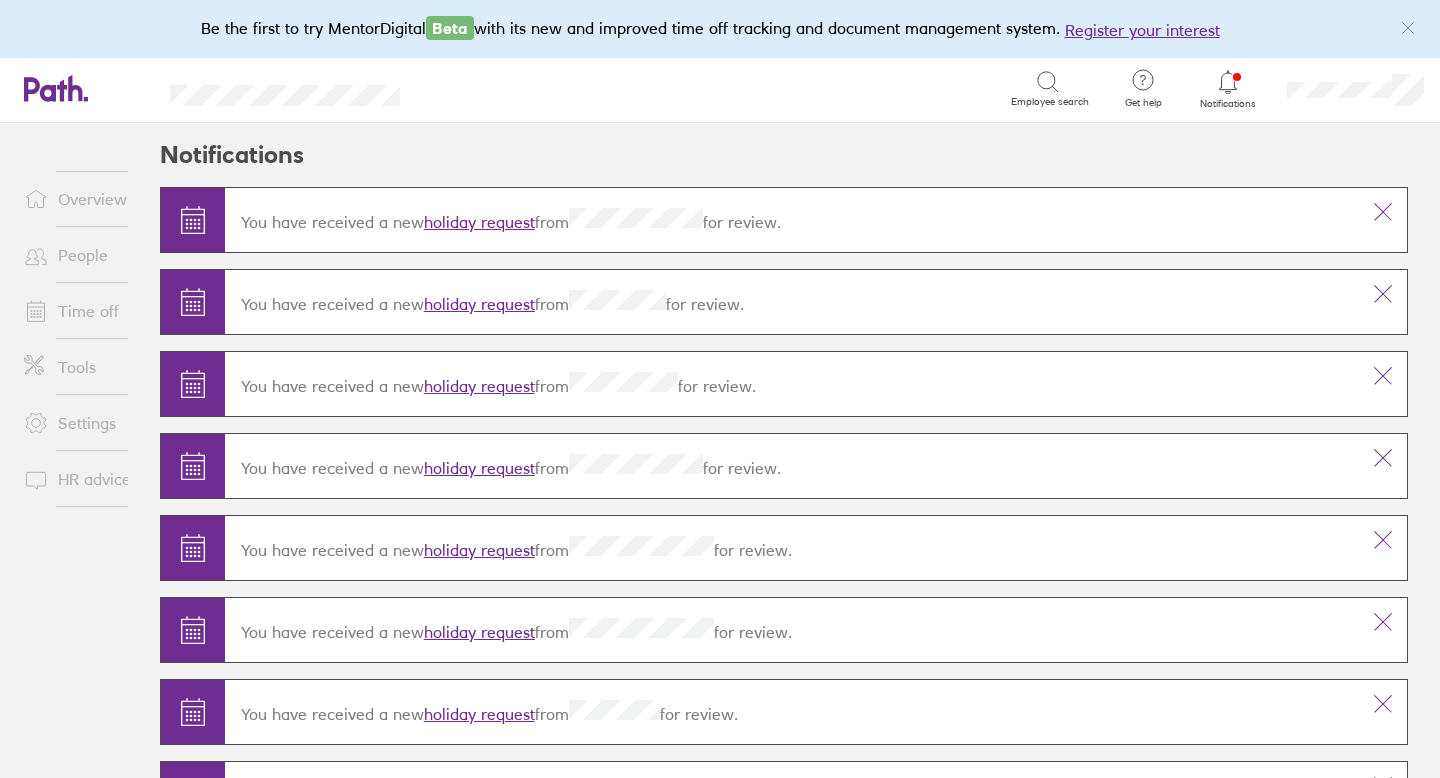 click 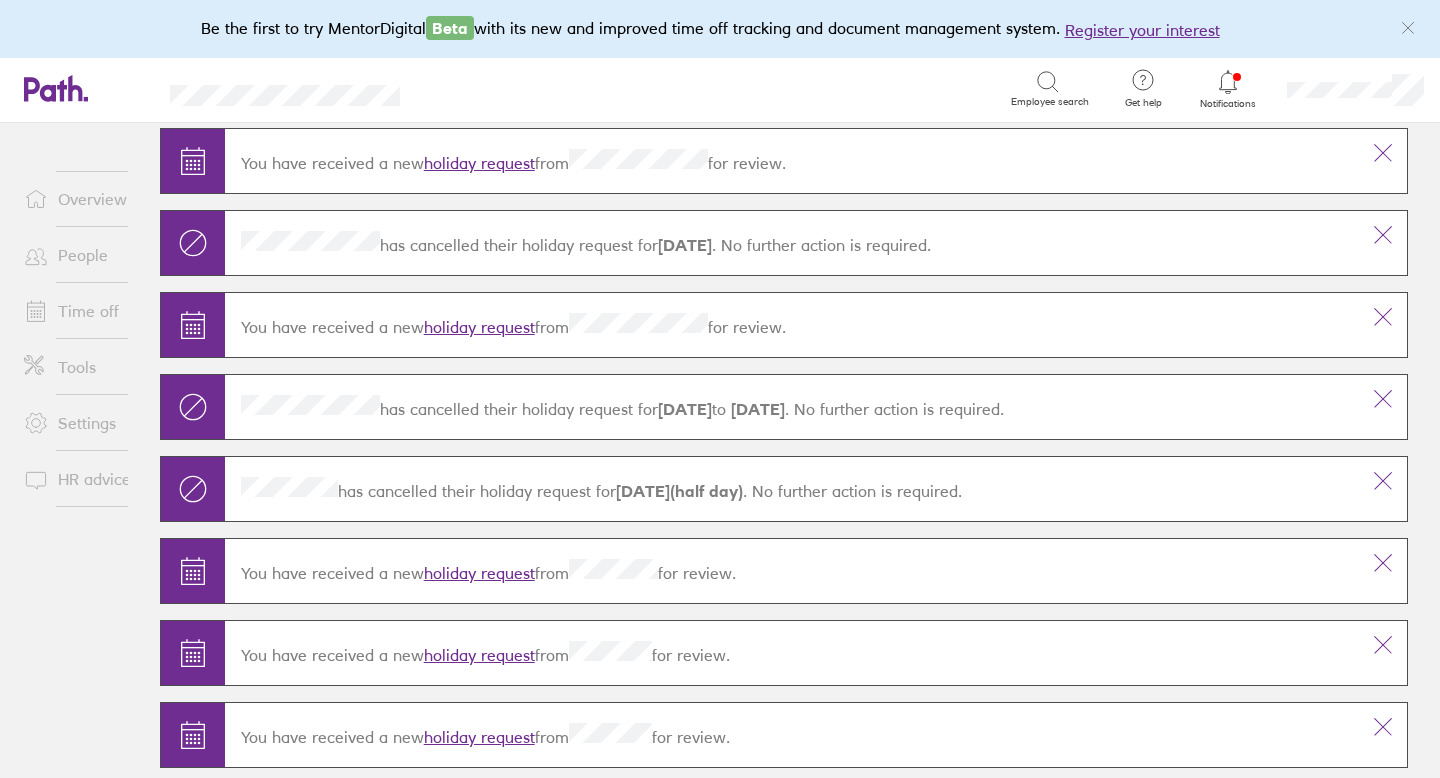 scroll, scrollTop: 1942, scrollLeft: 0, axis: vertical 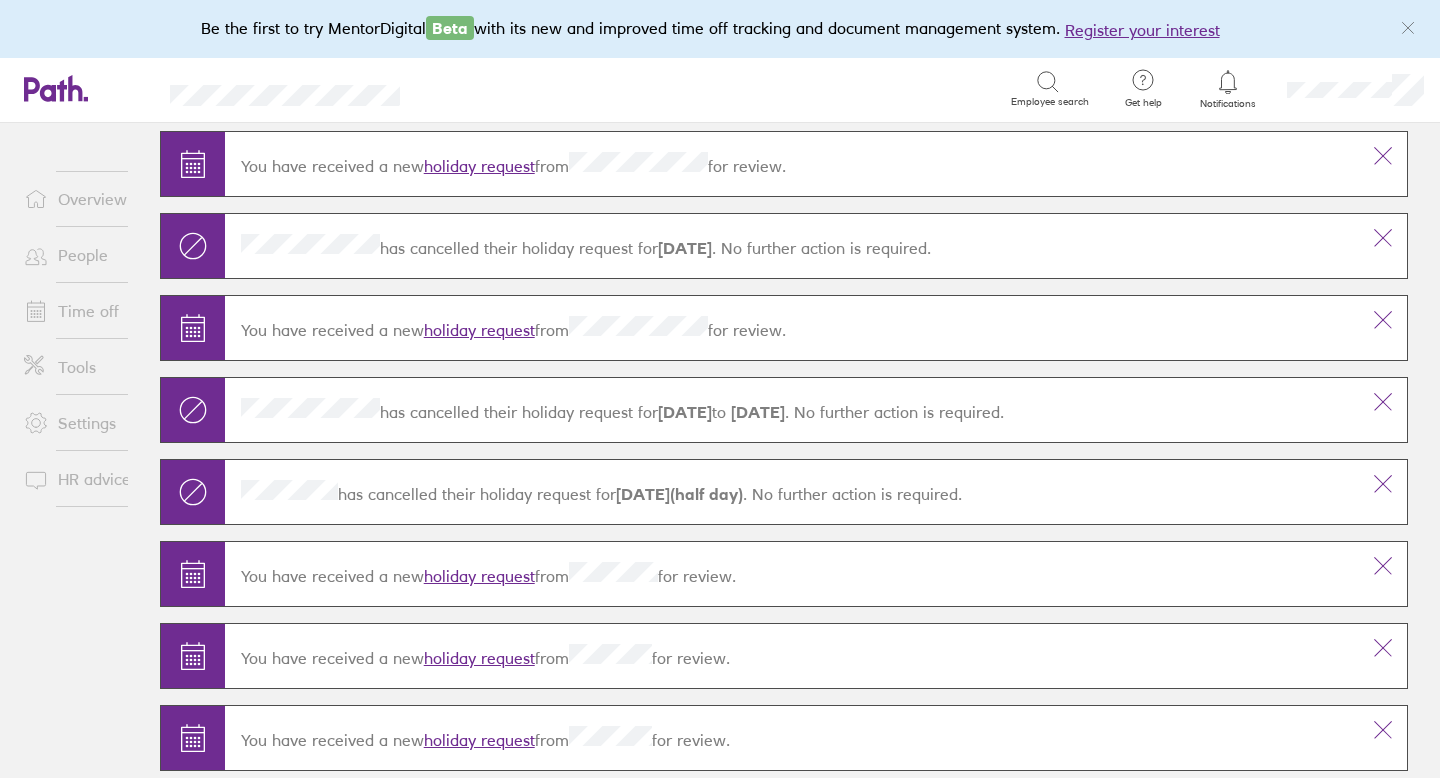 click on "People" at bounding box center (88, 255) 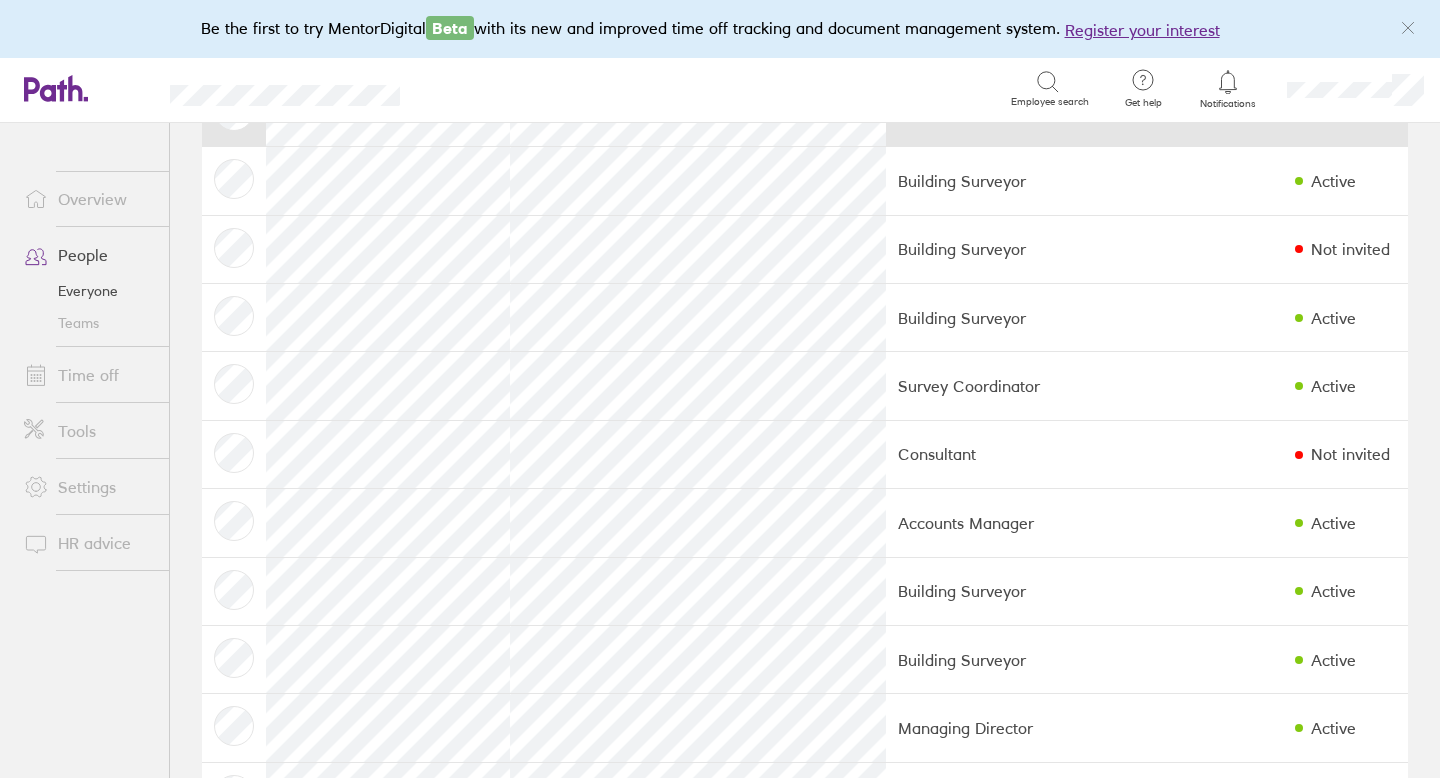 scroll, scrollTop: 162, scrollLeft: 0, axis: vertical 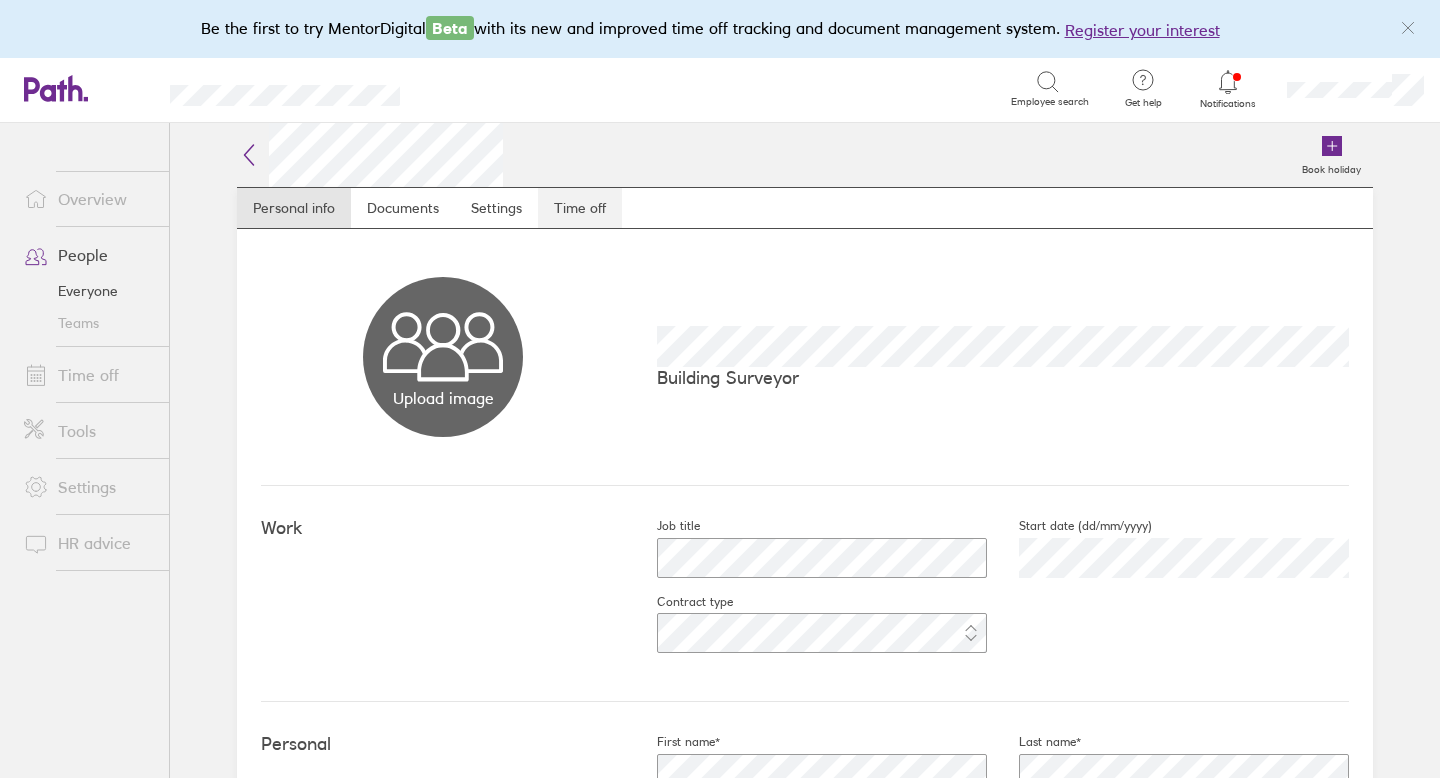 click on "Time off" at bounding box center [580, 208] 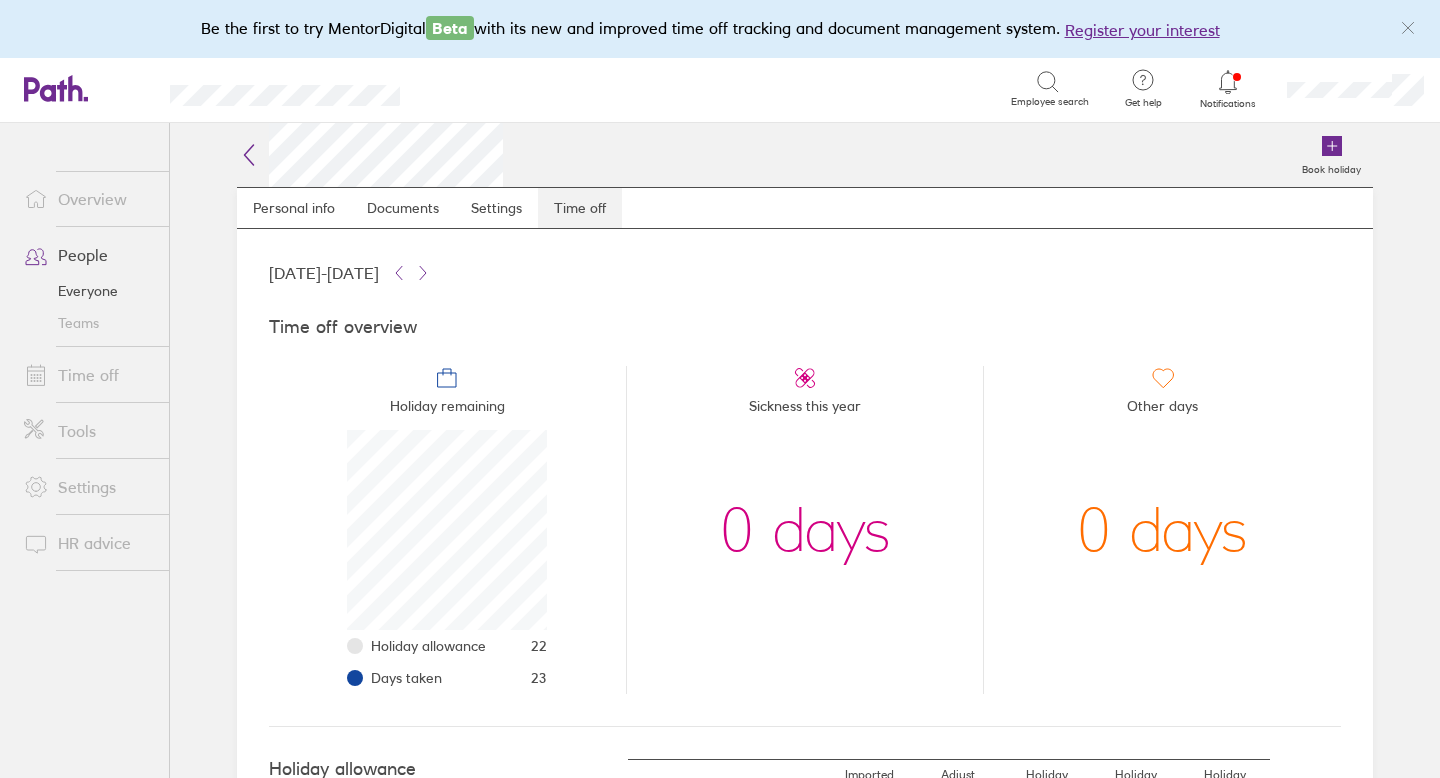 scroll, scrollTop: 999800, scrollLeft: 999800, axis: both 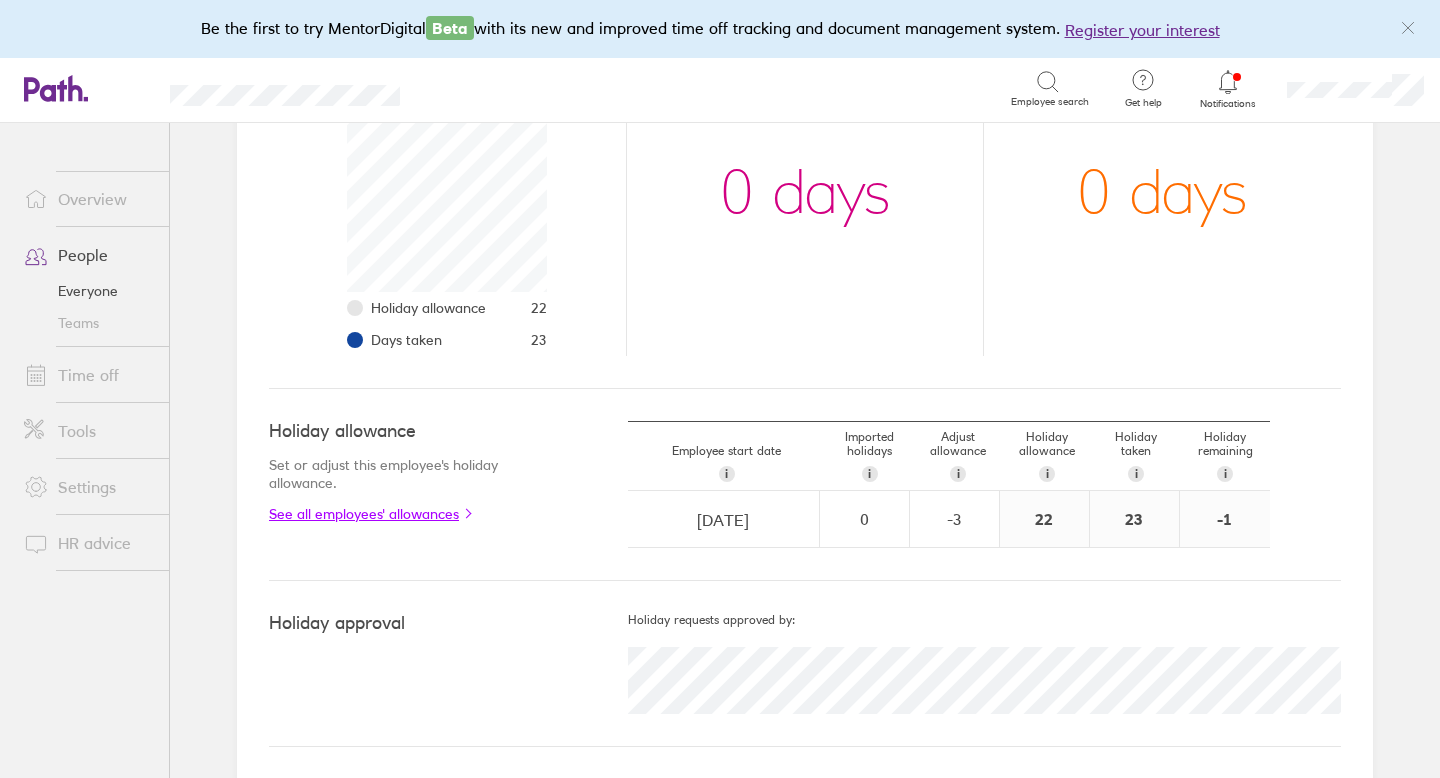 click on "See all employees' allowances" at bounding box center [408, 514] 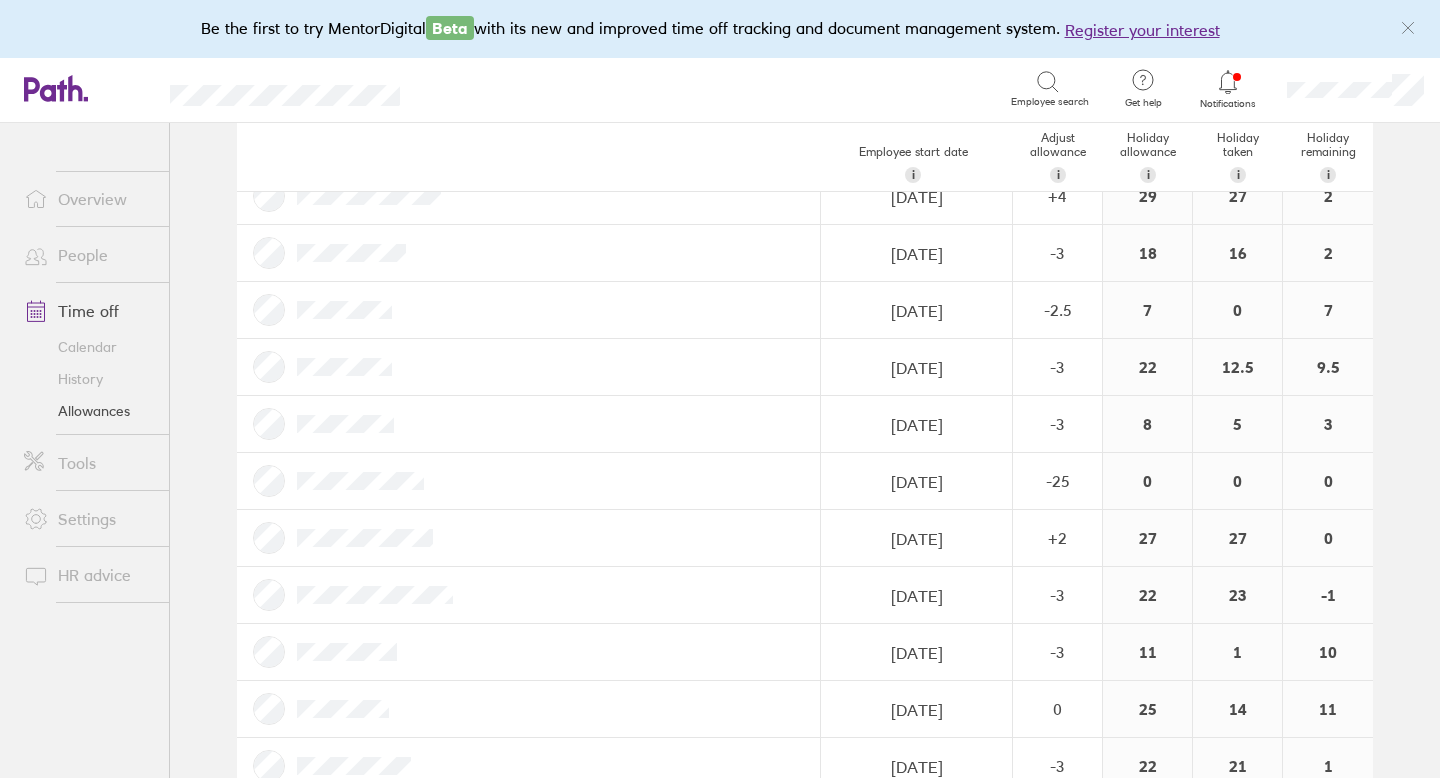 scroll, scrollTop: 0, scrollLeft: 0, axis: both 